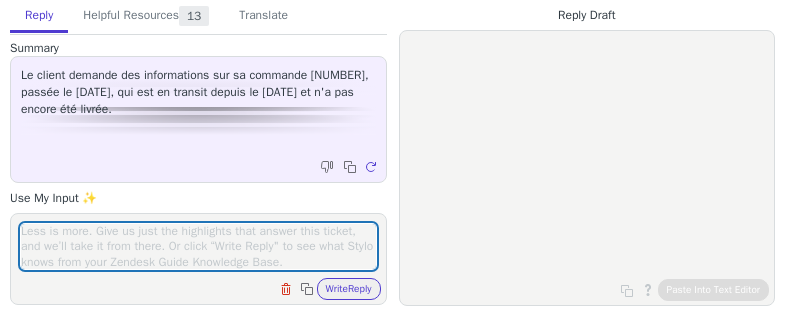 scroll, scrollTop: 0, scrollLeft: 0, axis: both 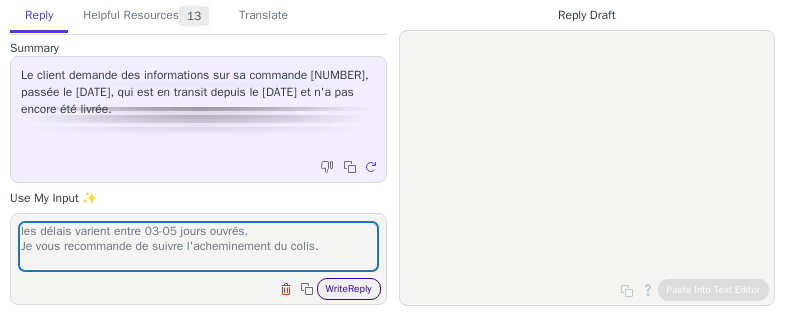 type on "les délais varient entre 03-05 jours ouvrés.
Je vous recommande de suivre l'acheminement du colis." 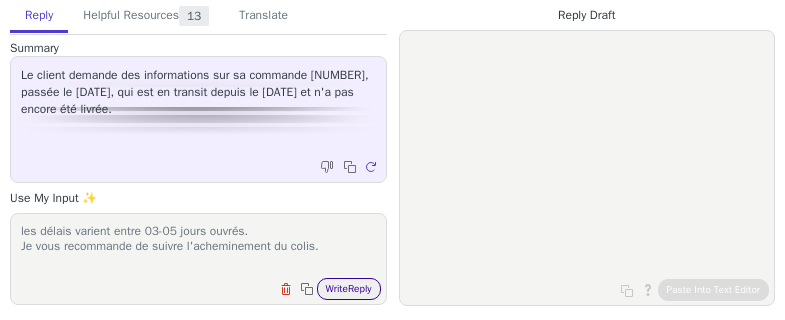 click on "Write  Reply" at bounding box center [349, 289] 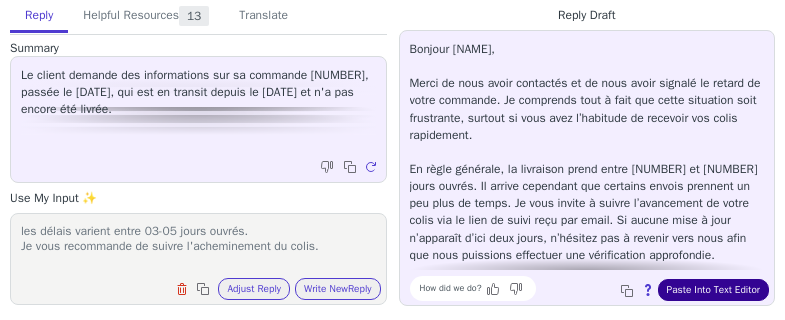 click on "Paste Into Text Editor" at bounding box center [713, 290] 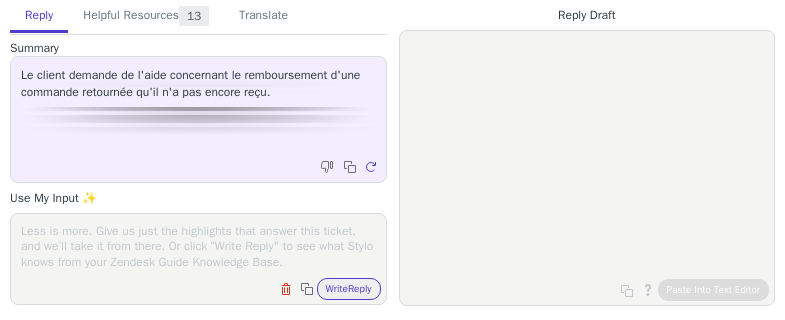 scroll, scrollTop: 0, scrollLeft: 0, axis: both 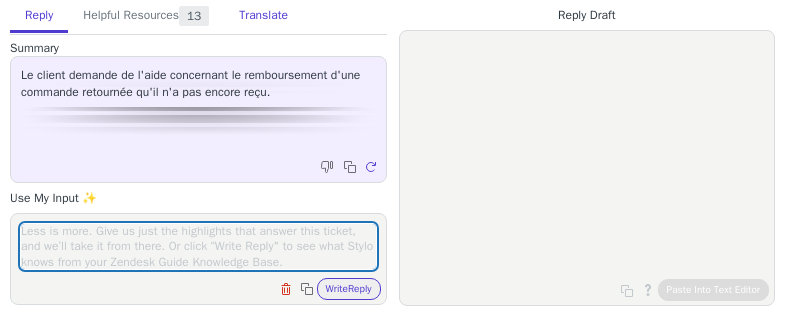click on "Translate" at bounding box center [263, 16] 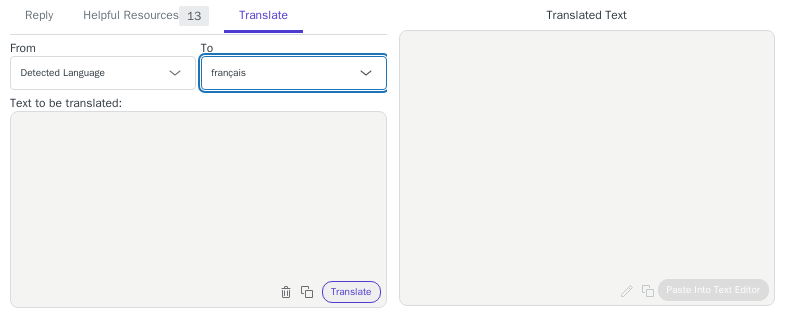 click on "Czech anglais (États-Unis) - English (United States) Danish Dutch français French (Canada) allemand - Deutsch Italian Japanese Korean Norwegian Polish Portuguese Portuguese (Brazil) Slovak Spanish Swedish anglais (Royaume-Uni) - English (United Kingdom) anglais (Monde) - English (world) français (France)" at bounding box center (294, 73) 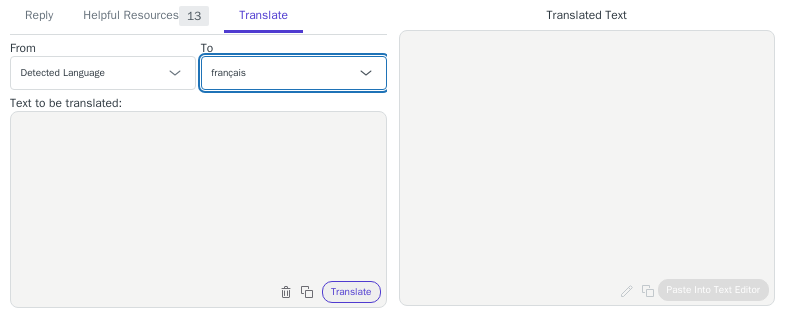 select on "de" 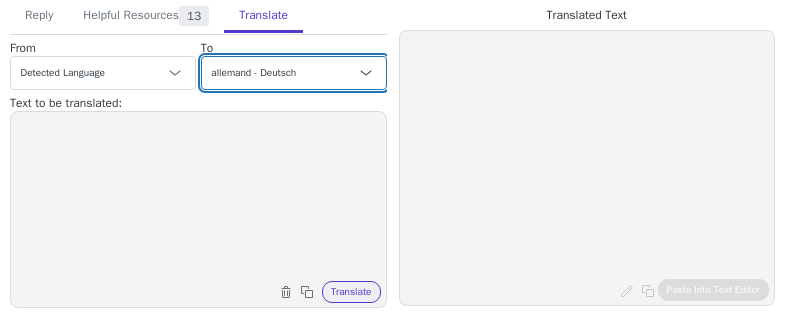 click on "Czech anglais (États-Unis) - English (United States) Danish Dutch français French (Canada) allemand - Deutsch Italian Japanese Korean Norwegian Polish Portuguese Portuguese (Brazil) Slovak Spanish Swedish anglais (Royaume-Uni) - English (United Kingdom) anglais (Monde) - English (world) français (France)" at bounding box center [294, 73] 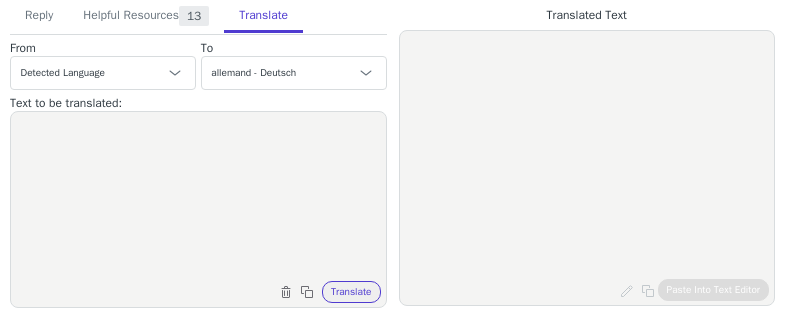 click at bounding box center [198, 197] 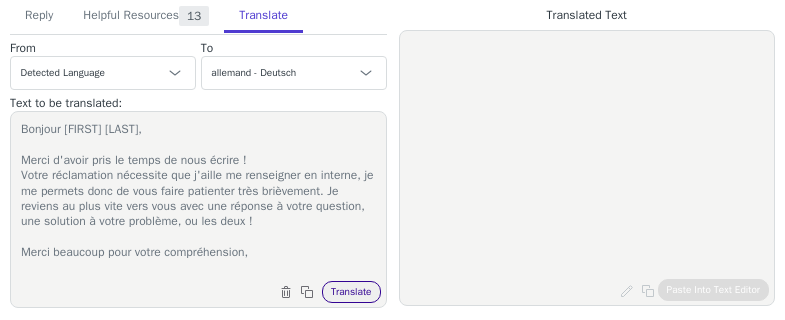 type on "Bonjour Rosa María,
Merci d'avoir pris le temps de nous écrire !
Votre réclamation nécessite que j'aille me renseigner en interne, je me permets donc de vous faire patienter très brièvement. Je reviens au plus vite vers vous avec une réponse à votre question, une solution à votre problème, ou les deux !
Merci beaucoup pour votre compréhension," 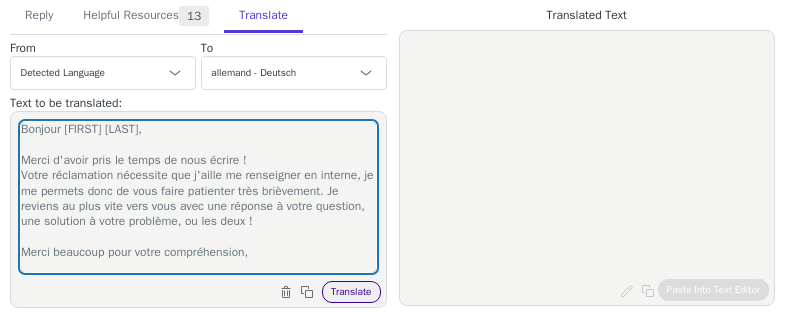 click on "Translate" at bounding box center [351, 292] 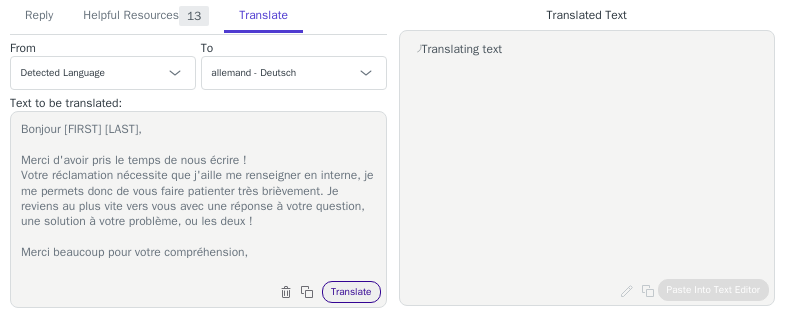click on "Translate" at bounding box center [351, 292] 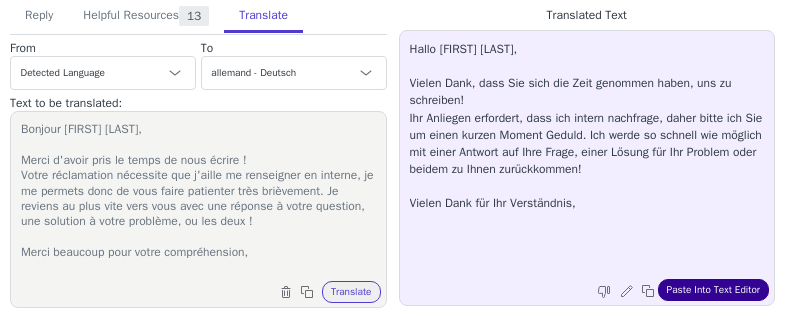 click on "Paste Into Text Editor" at bounding box center (713, 290) 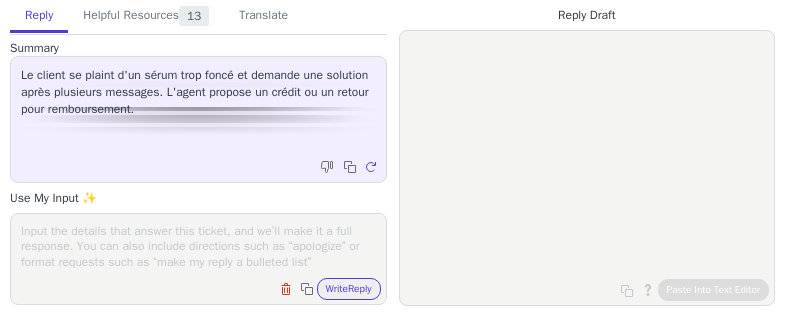 scroll, scrollTop: 0, scrollLeft: 0, axis: both 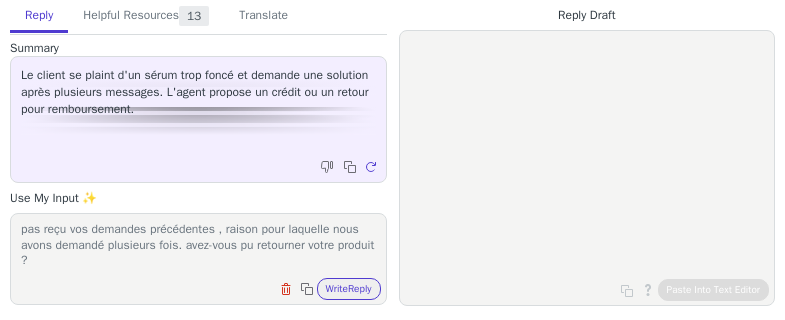 type on "Bonjour,
nous sommes navrés pour la mauvaise expérience, nous n'avons pas reçu vos demandes précédentes , raison pour laquelle nous avons demandé plusieurs fois. avez-vous pu retourner votre produit ?" 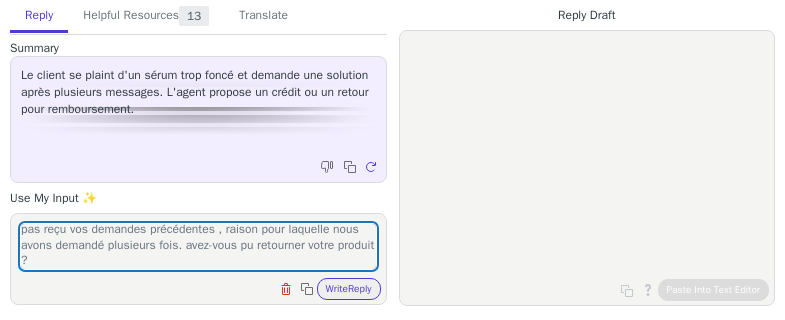 click on "Bonjour,
nous sommes navrés pour la mauvaise expérience, nous n'avons pas reçu vos demandes précédentes , raison pour laquelle nous avons demandé plusieurs fois. avez-vous pu retourner votre produit ?
Clear field Copy to clipboard Write  Reply" at bounding box center [198, 259] 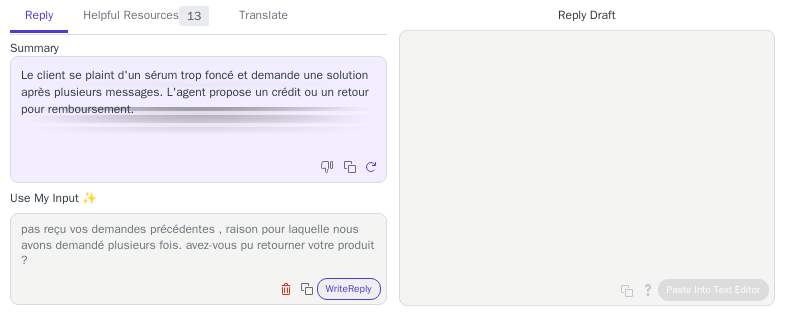 click on "Bonjour,
nous sommes navrés pour la mauvaise expérience, nous n'avons pas reçu vos demandes précédentes , raison pour laquelle nous avons demandé plusieurs fois. avez-vous pu retourner votre produit ?
Clear field Copy to clipboard Write  Reply" at bounding box center [198, 259] 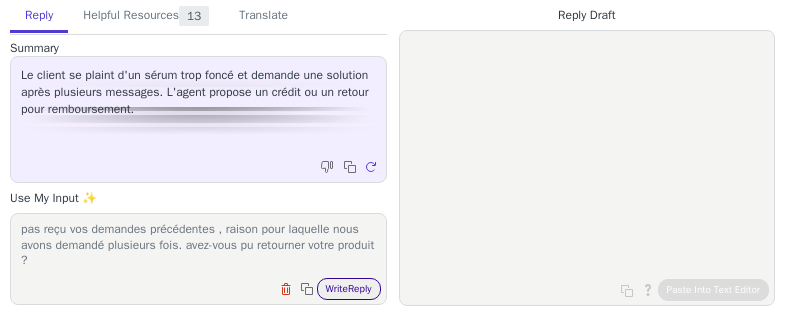 click on "Write  Reply" at bounding box center (349, 289) 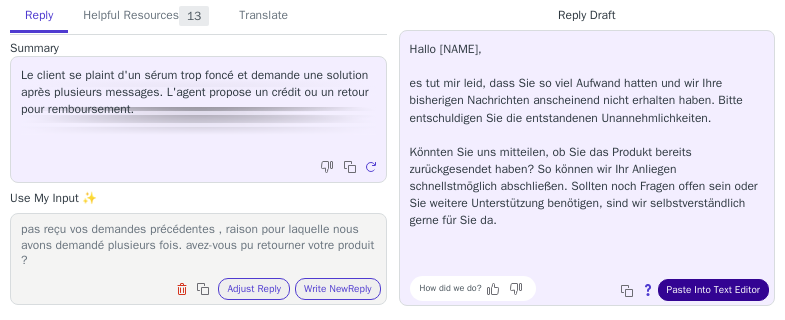 click on "Paste Into Text Editor" at bounding box center [713, 290] 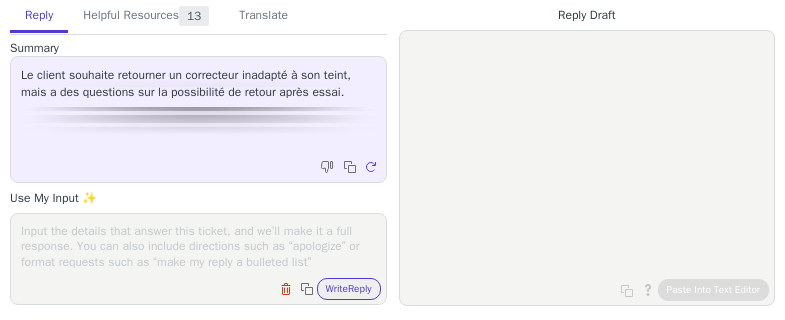 scroll, scrollTop: 0, scrollLeft: 0, axis: both 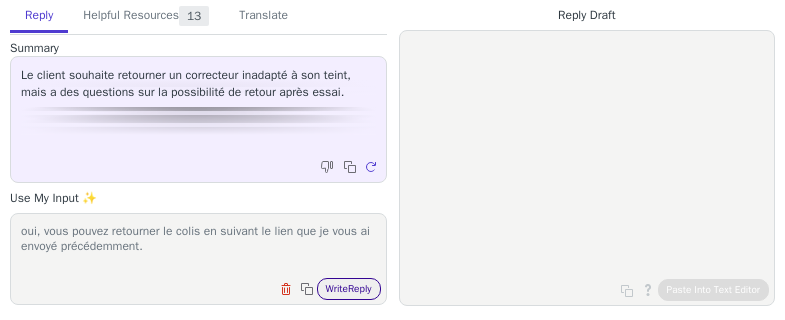 type on "oui, vous pouvez retourner le colis en suivant le lien que je vous ai envoyé précédemment." 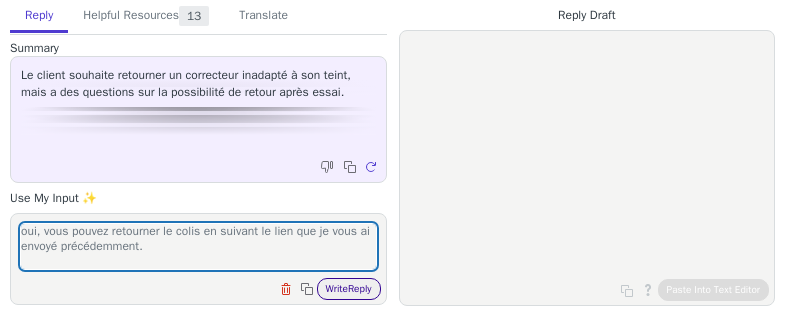 click on "Write  Reply" at bounding box center (349, 289) 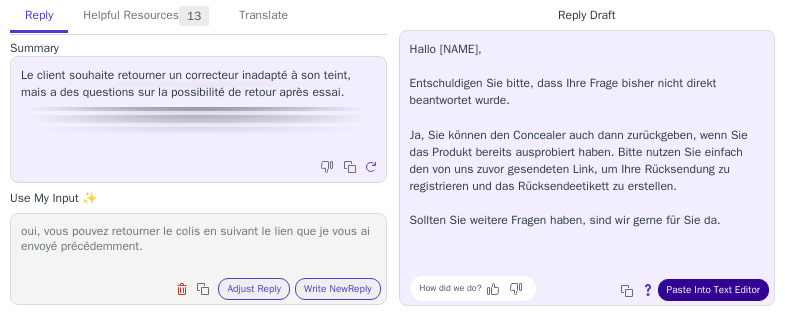 click on "Paste Into Text Editor" at bounding box center [713, 290] 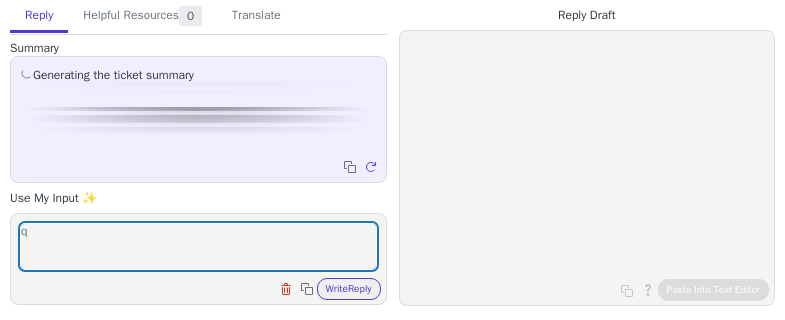 scroll, scrollTop: 0, scrollLeft: 0, axis: both 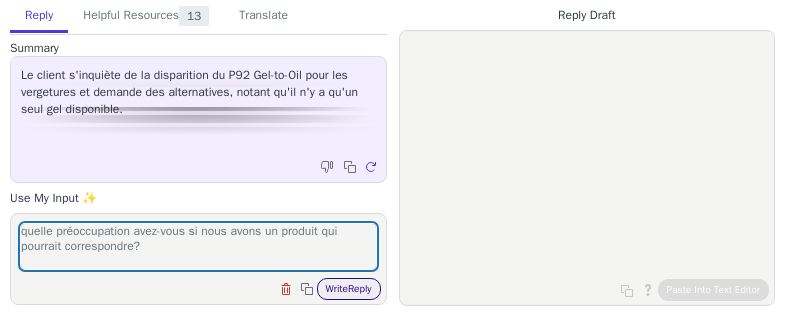 type on "quelle préoccupation avez-vous si nous avons un produit qui pourrait correspondre?" 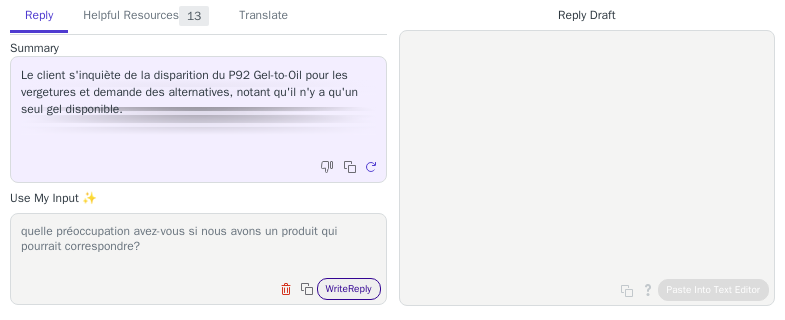 drag, startPoint x: 327, startPoint y: 282, endPoint x: 337, endPoint y: 278, distance: 10.770329 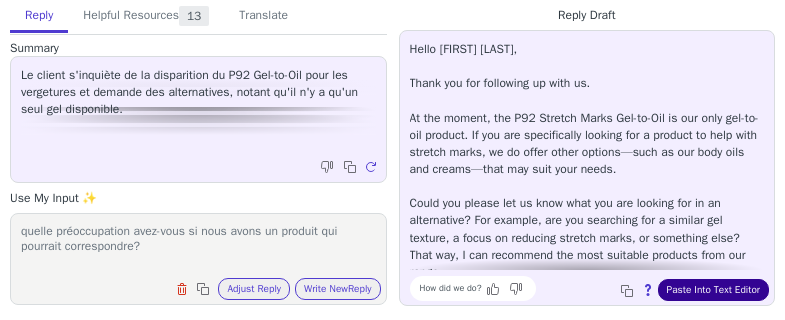 click on "Paste Into Text Editor" at bounding box center (713, 290) 